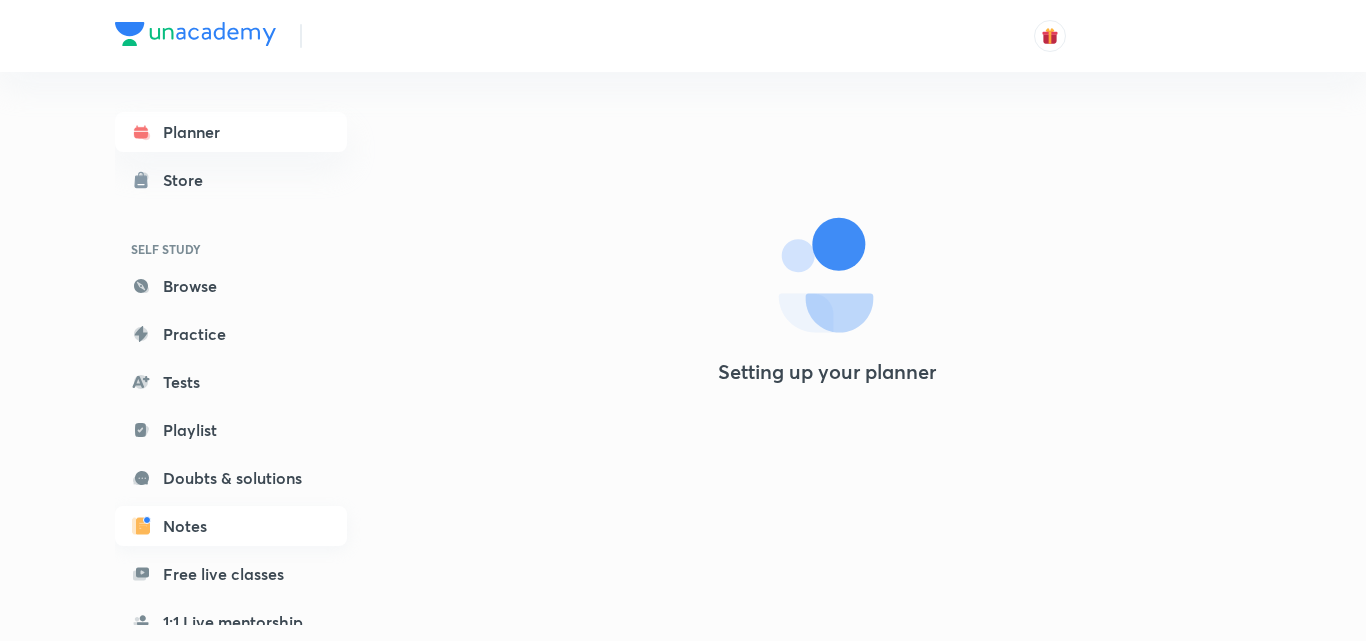 scroll, scrollTop: 0, scrollLeft: 0, axis: both 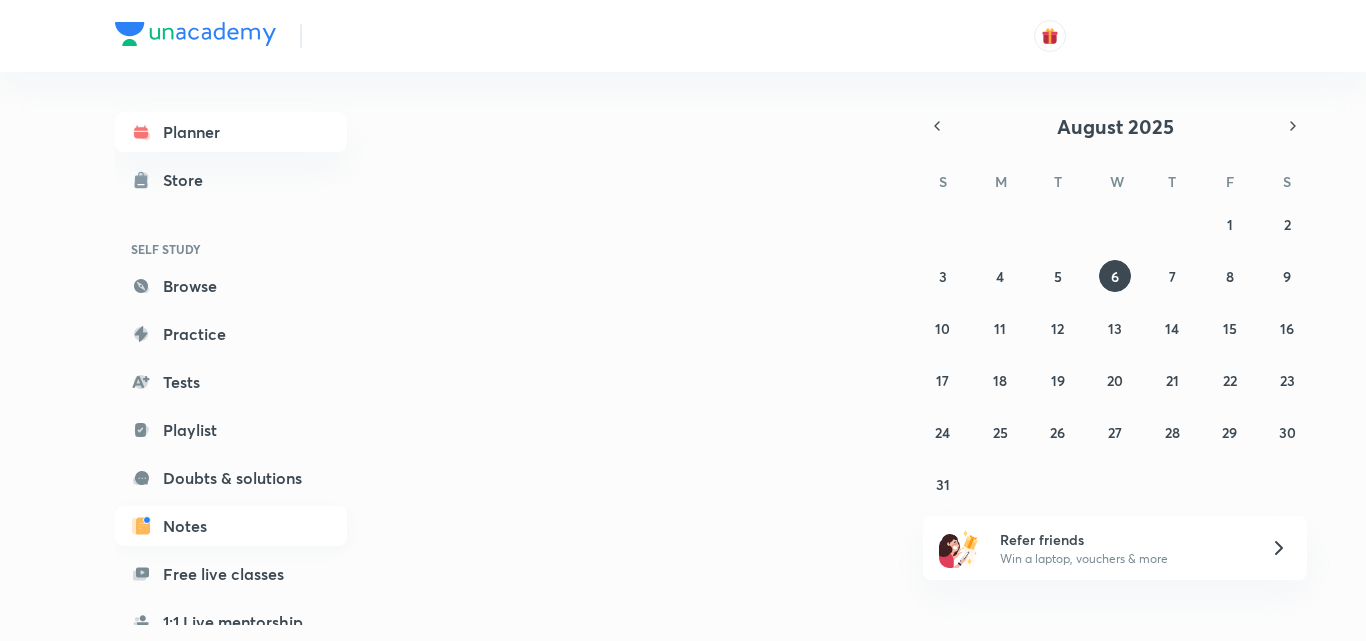 click on "Notes" at bounding box center [231, 526] 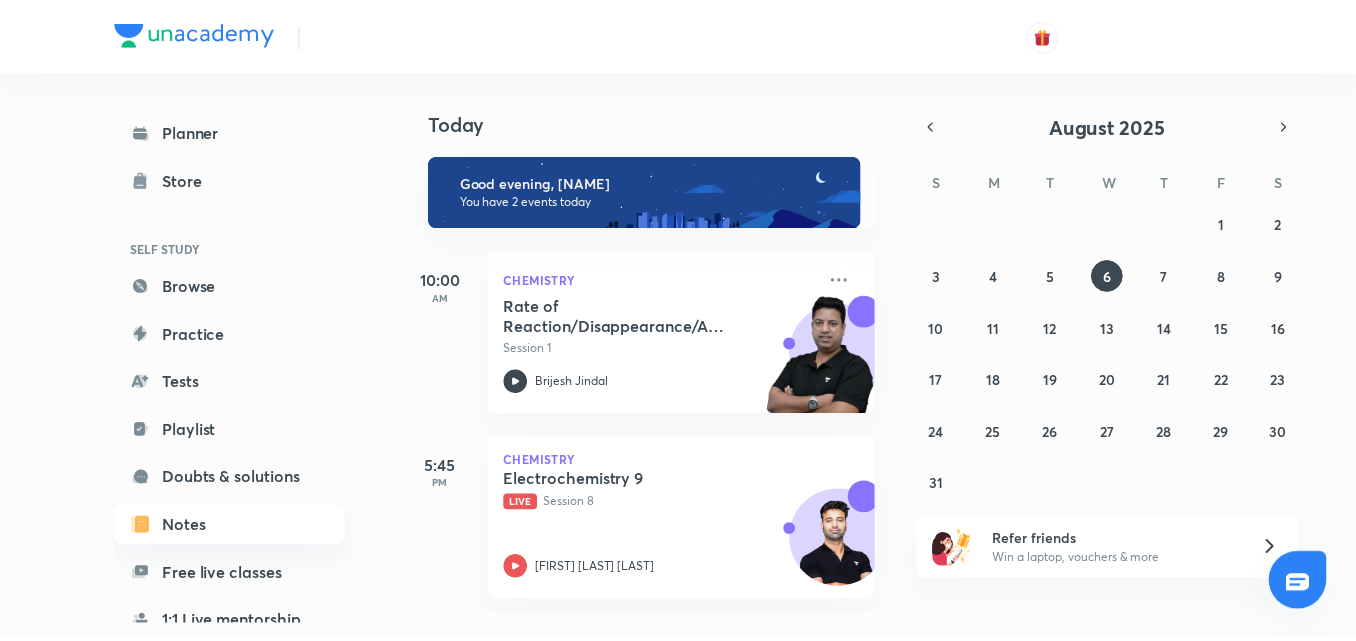 scroll, scrollTop: 0, scrollLeft: 0, axis: both 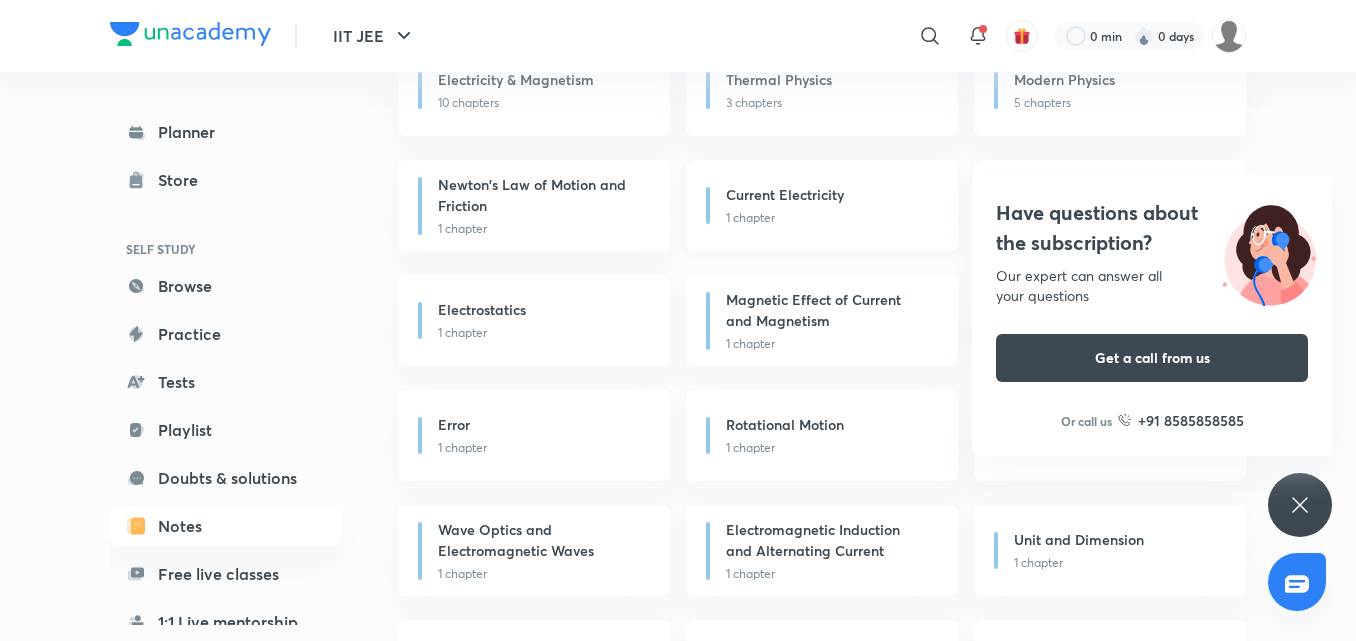 click on "Current Electricity" at bounding box center [785, 194] 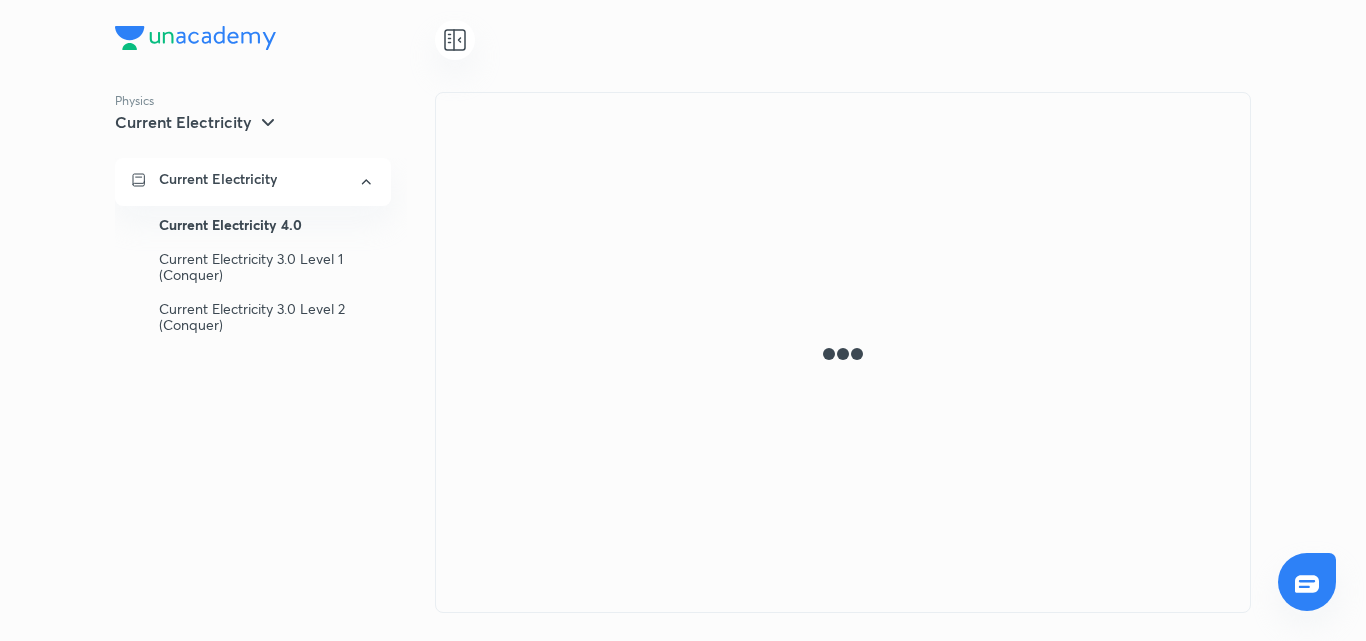 scroll, scrollTop: 0, scrollLeft: 0, axis: both 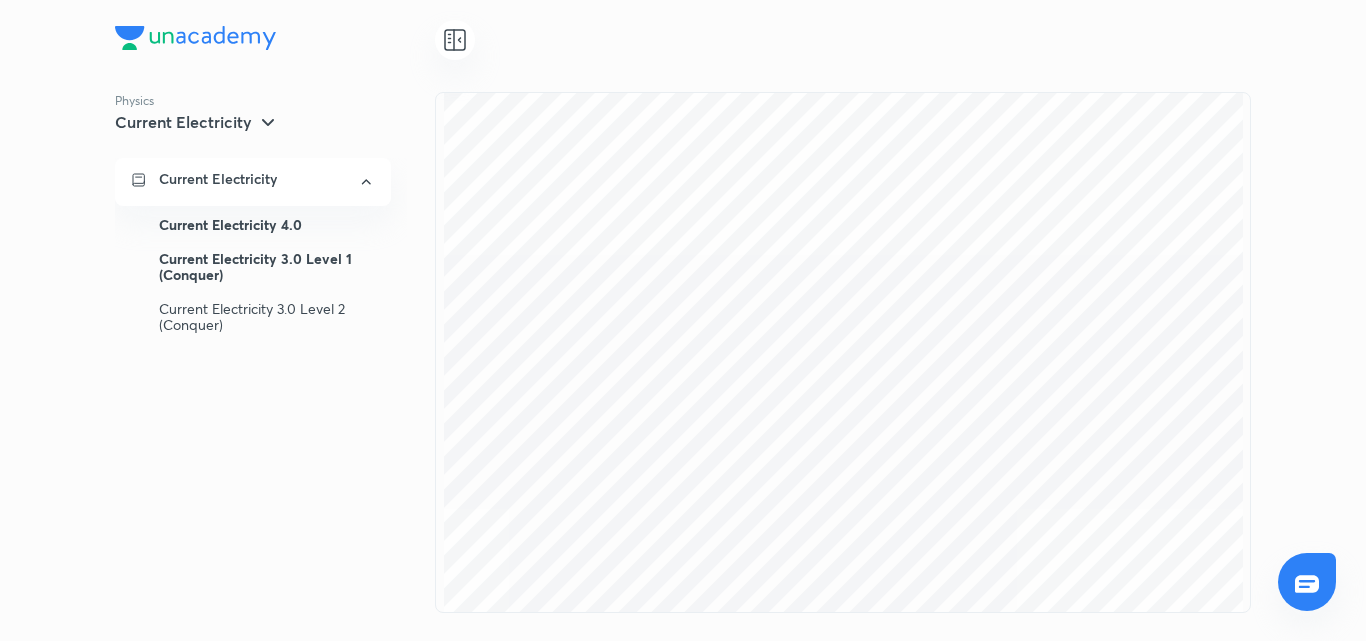 click on "Current Electricity	3.0	Level 1	(Conquer)" at bounding box center (267, 267) 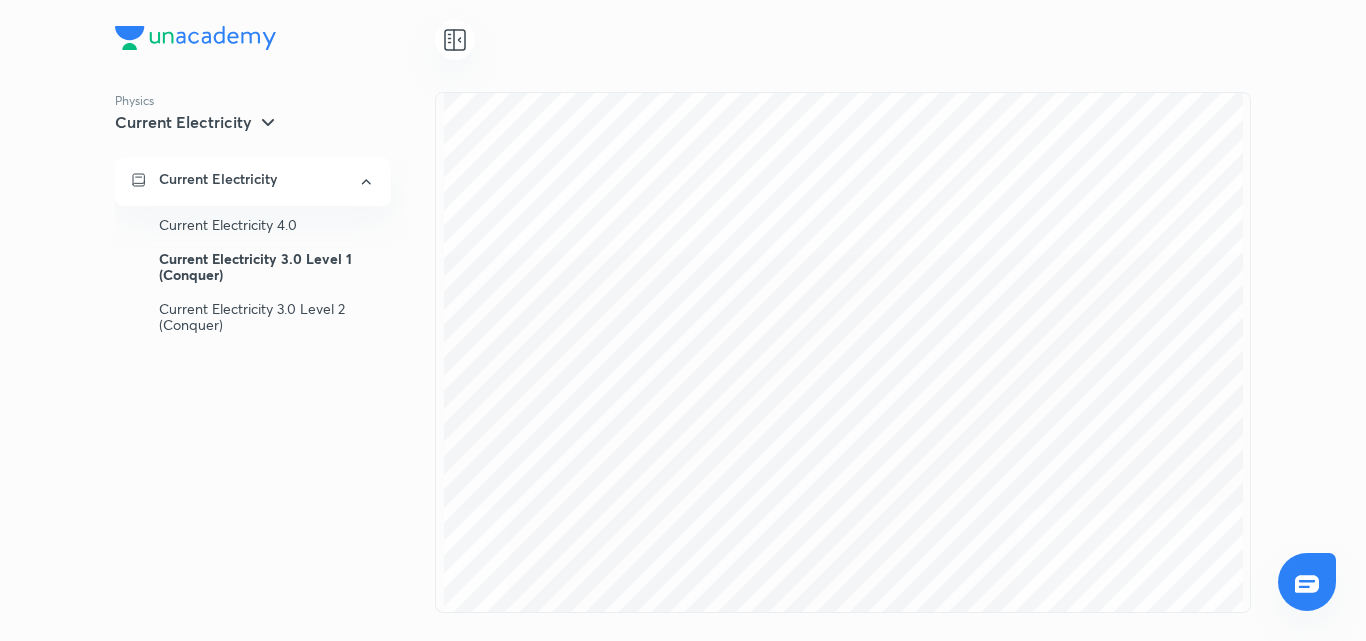 click on "Current Electricity	3.0	Level 1	(Conquer)" at bounding box center [267, 267] 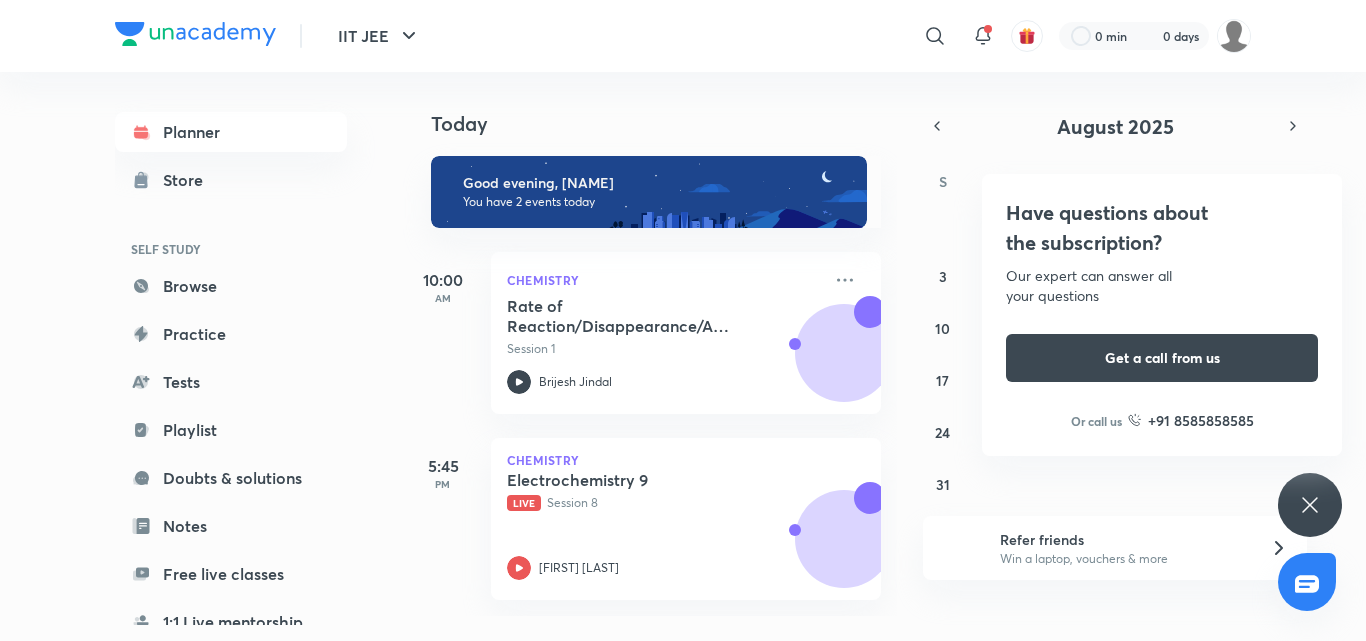 scroll, scrollTop: 0, scrollLeft: 0, axis: both 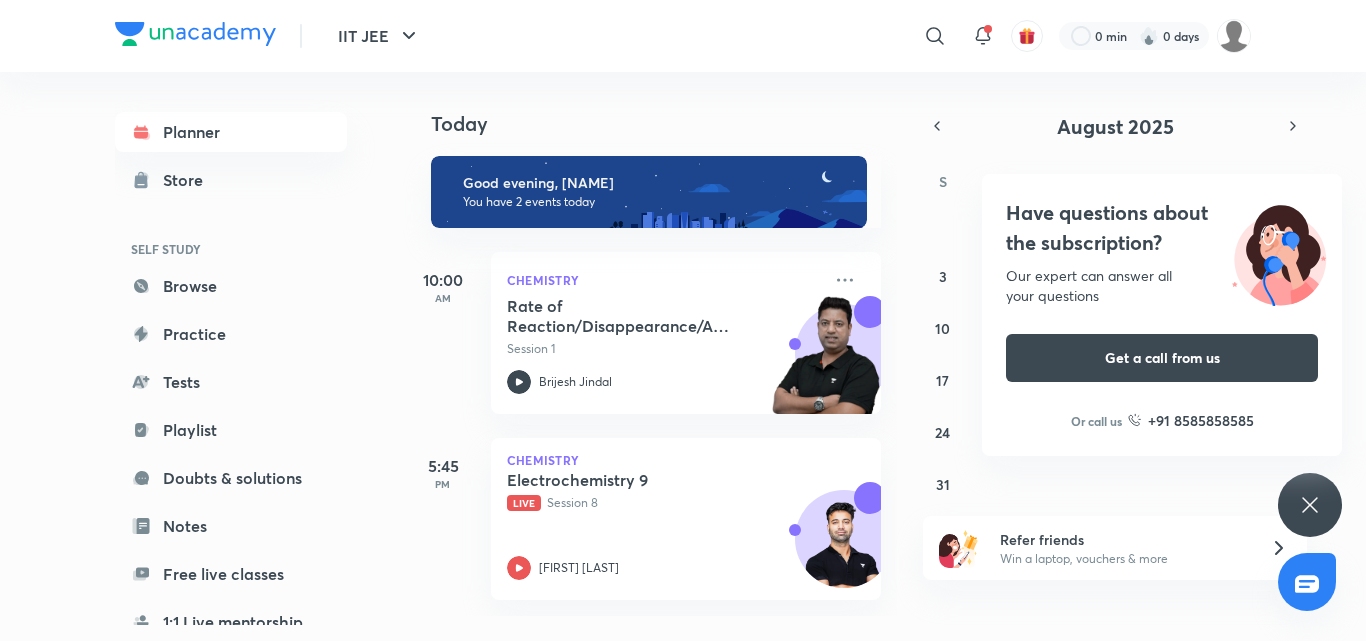 click 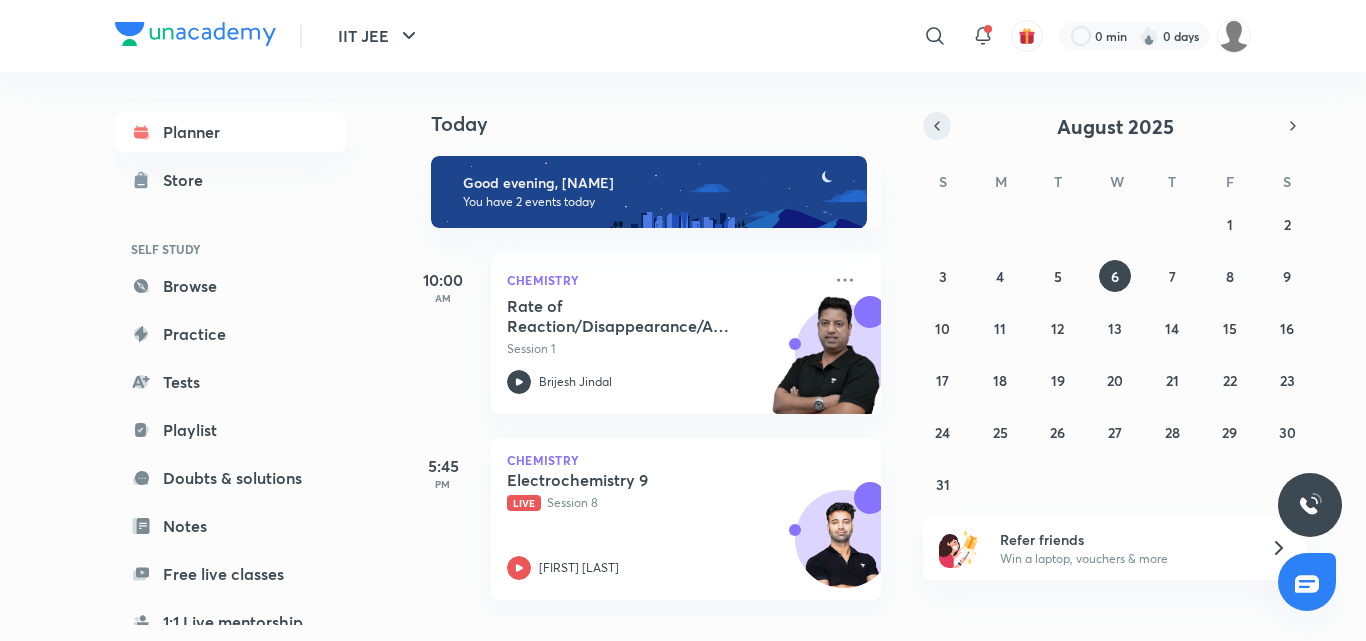 click 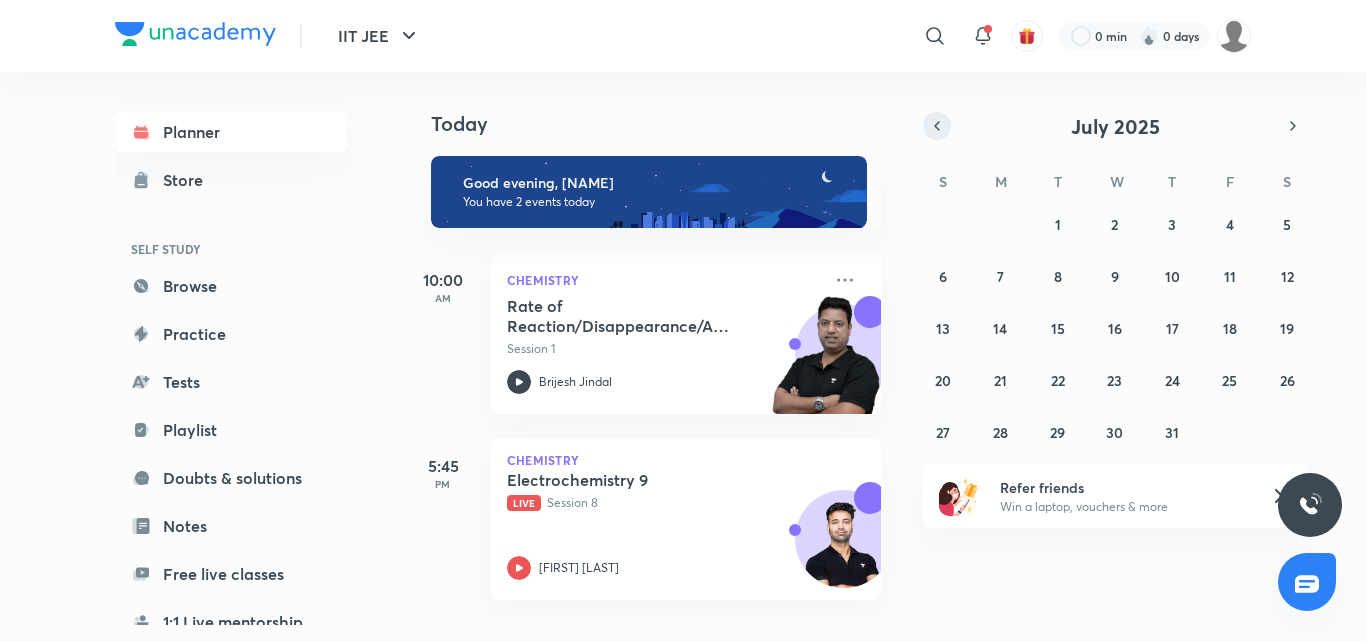 click 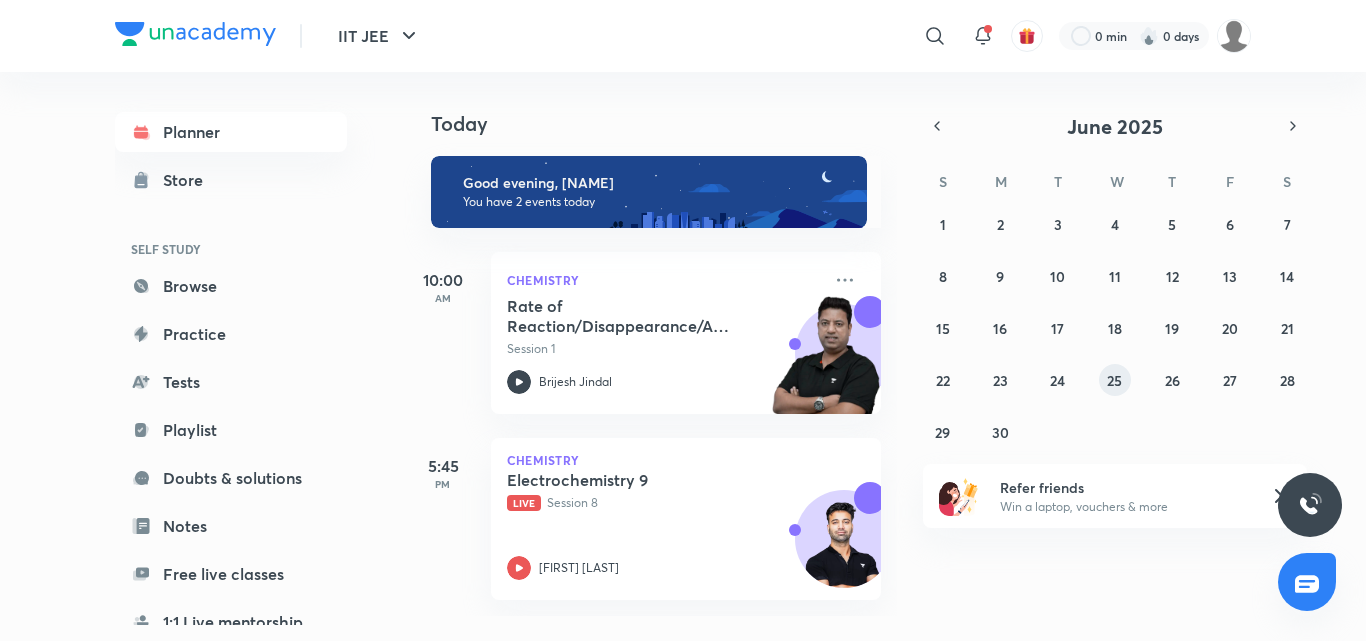 click on "25" at bounding box center [1115, 380] 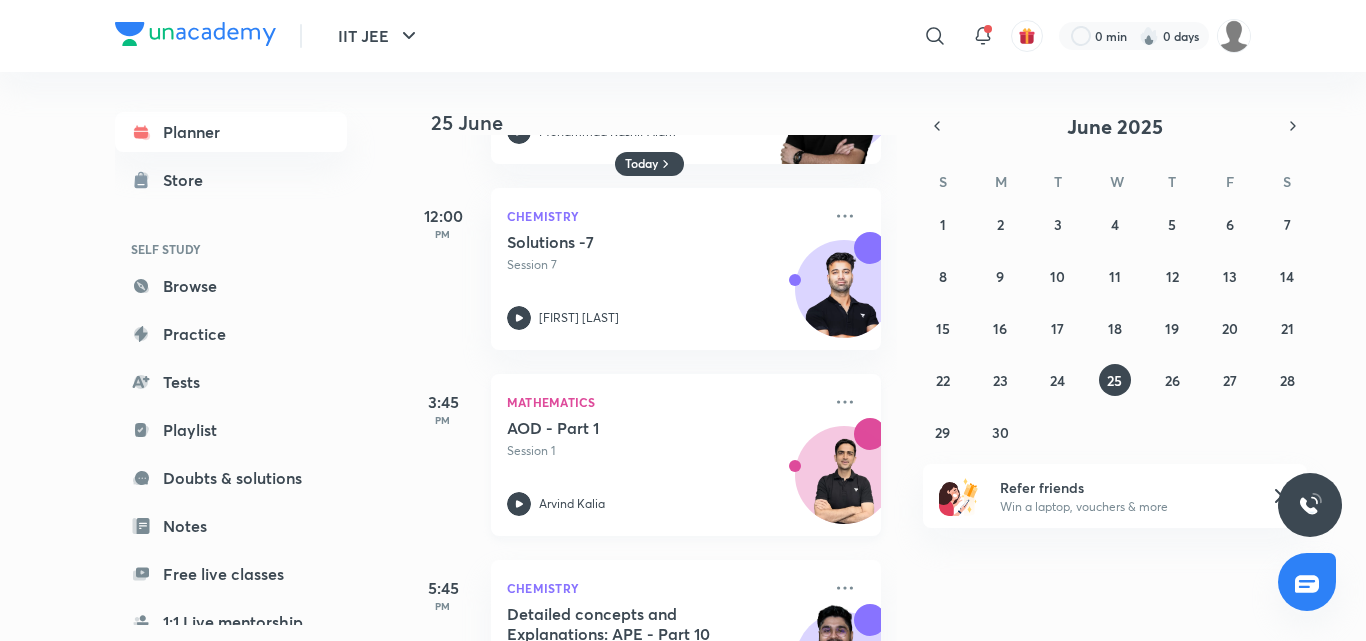 scroll, scrollTop: 160, scrollLeft: 0, axis: vertical 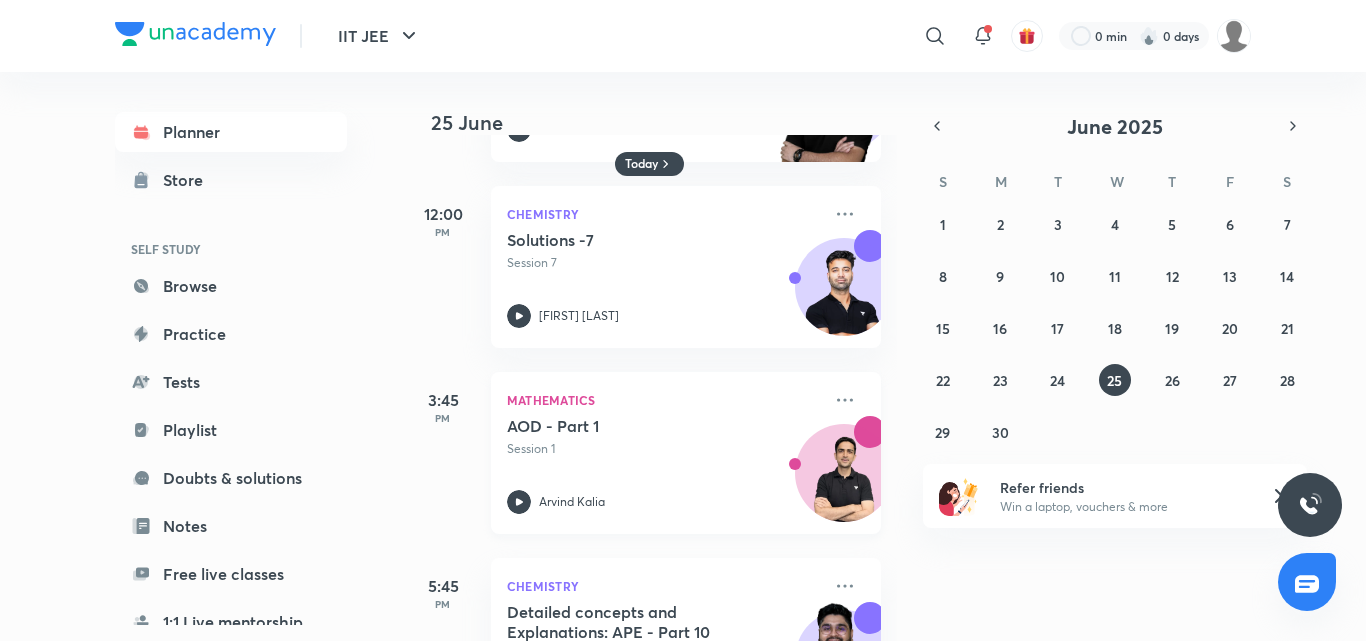 click 